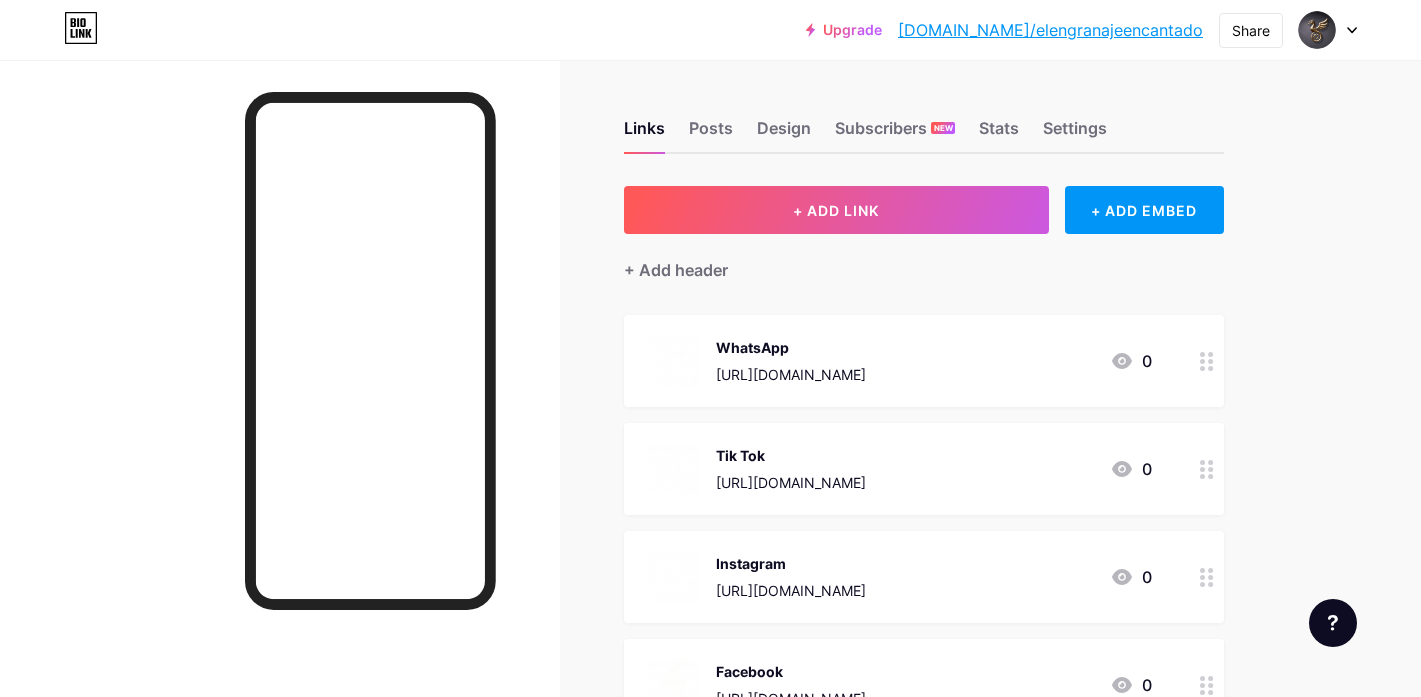 scroll, scrollTop: 0, scrollLeft: 0, axis: both 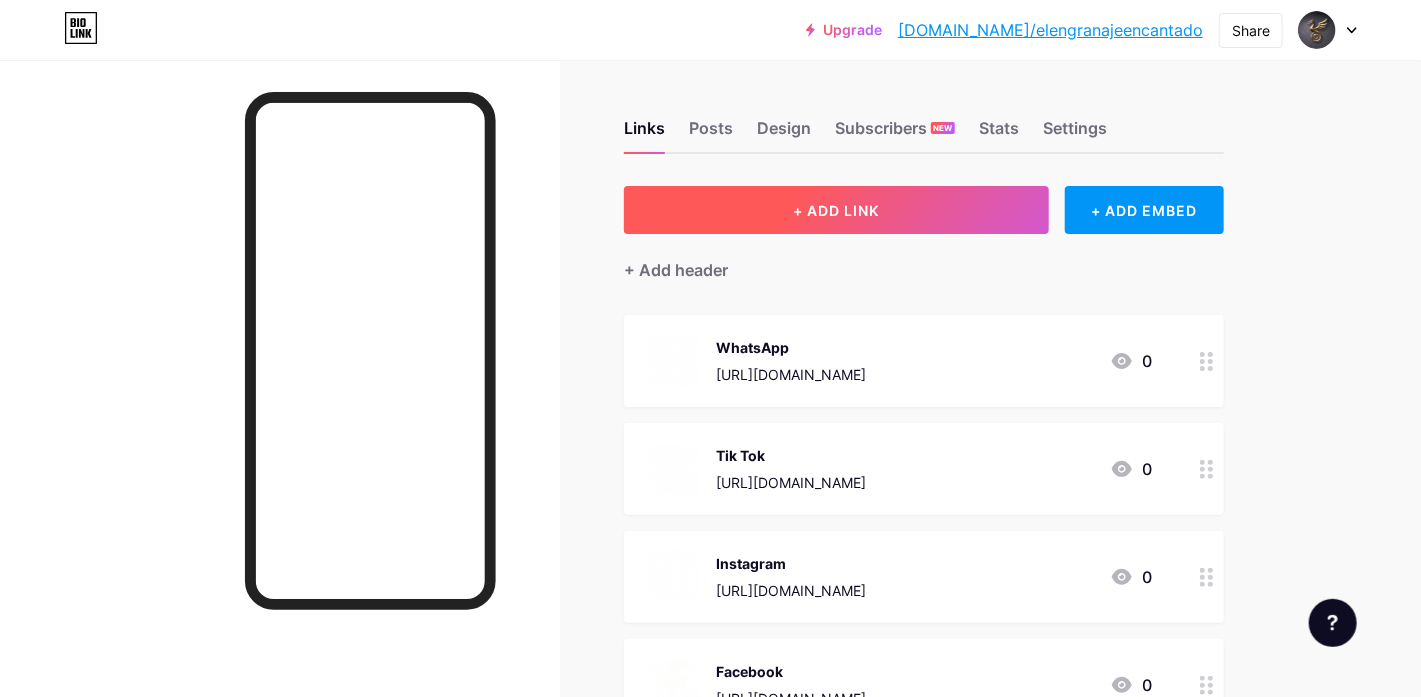 click on "+ ADD LINK" at bounding box center [836, 210] 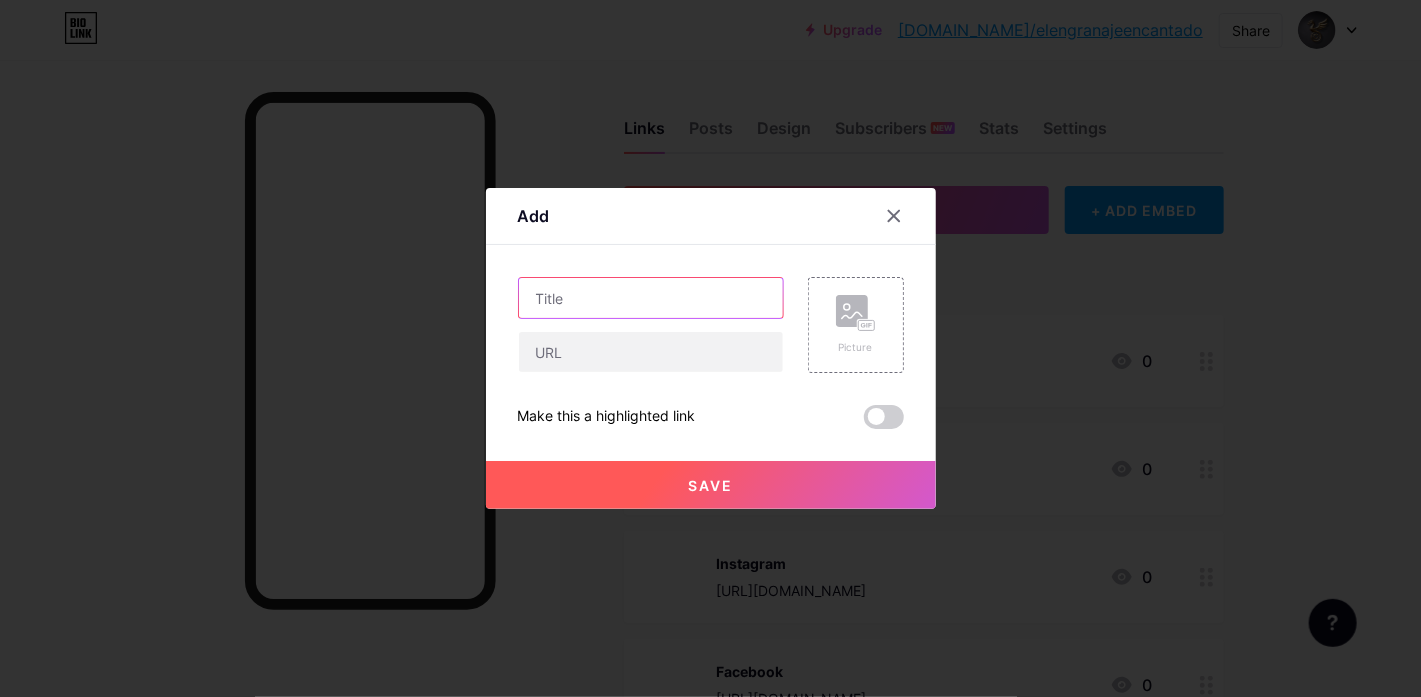 click at bounding box center (651, 298) 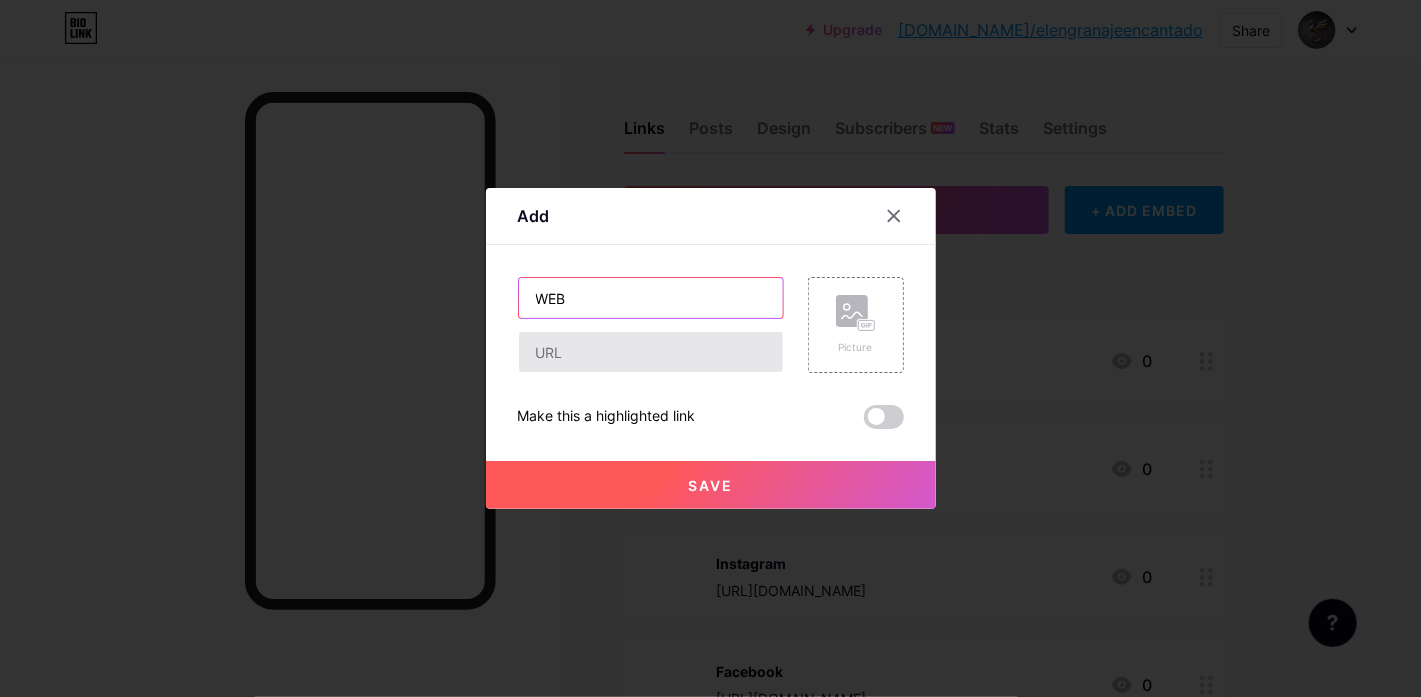 type on "WEB" 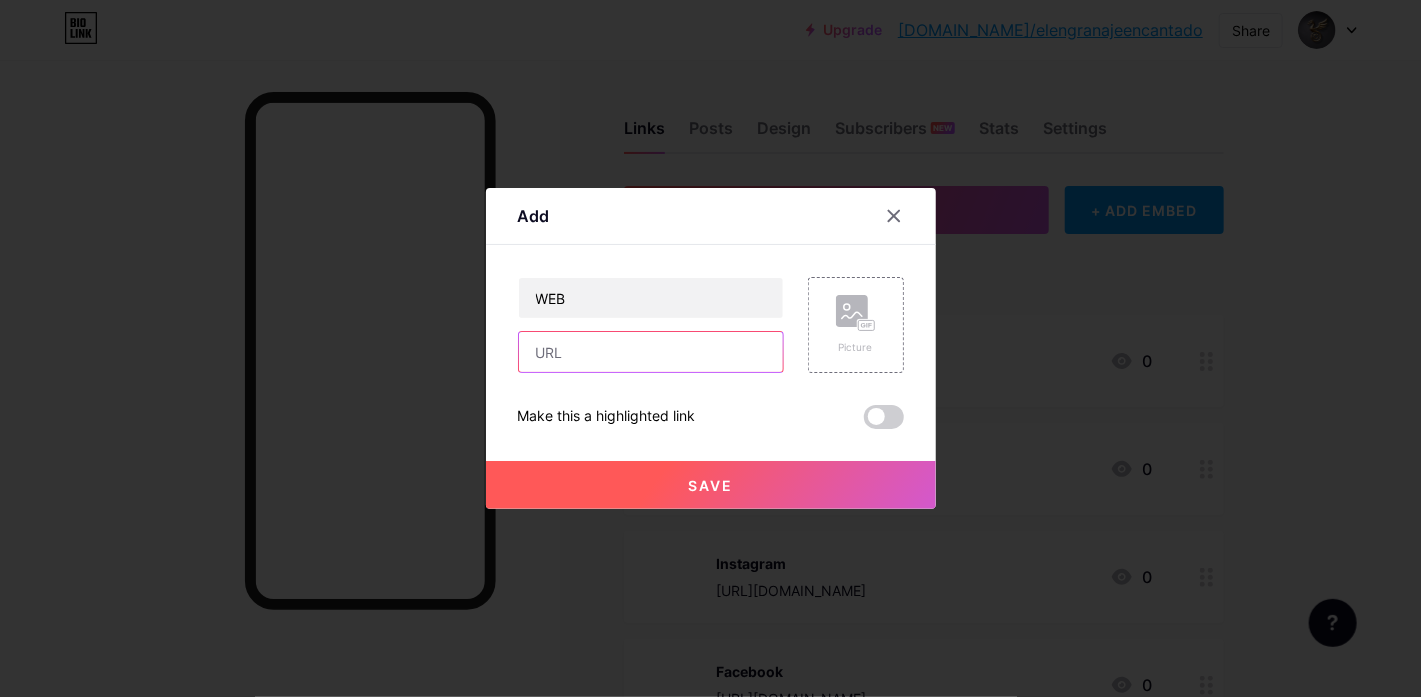 click at bounding box center (651, 352) 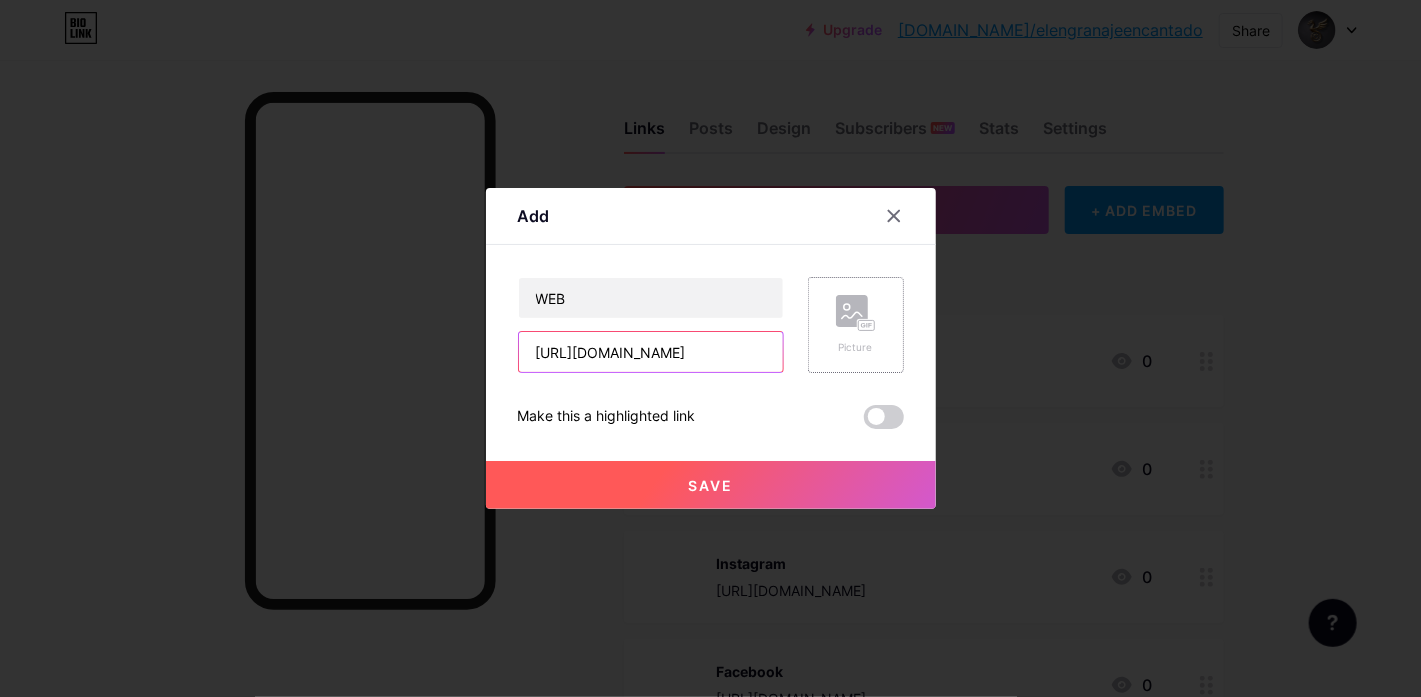 type on "[URL][DOMAIN_NAME]" 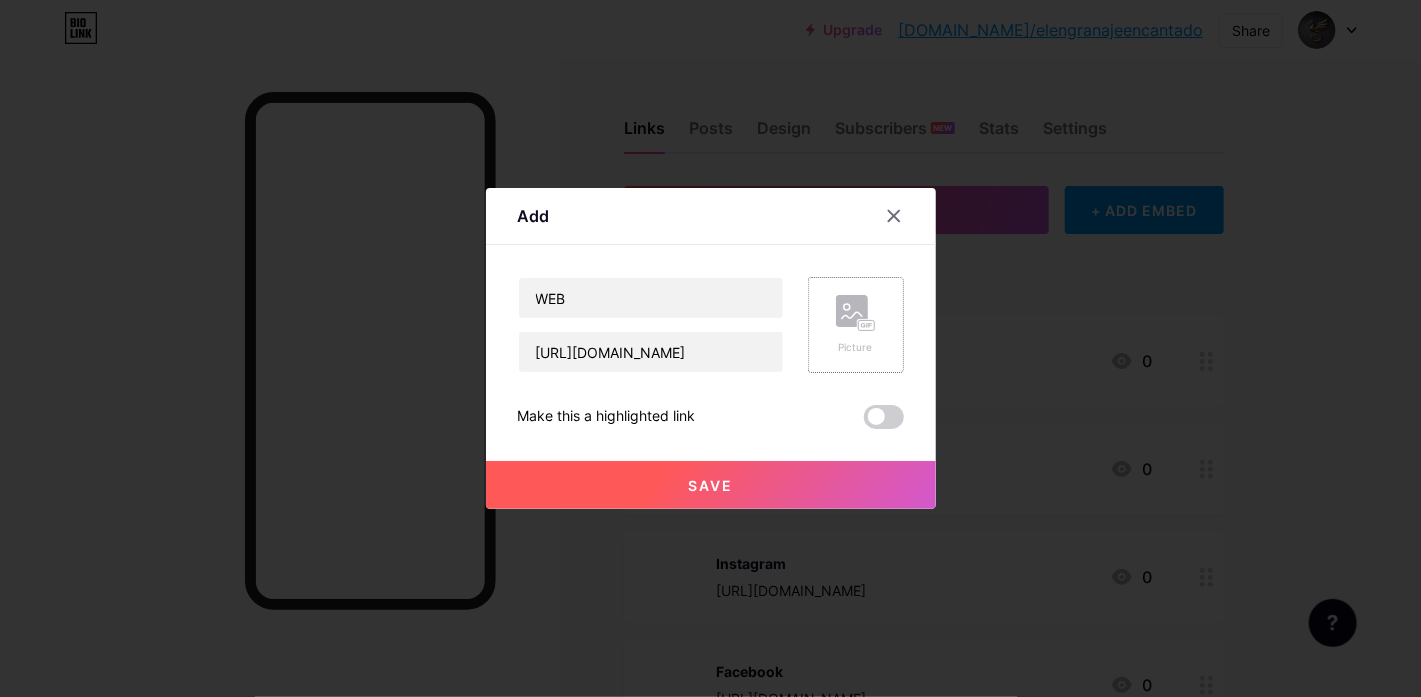click on "Picture" at bounding box center [856, 325] 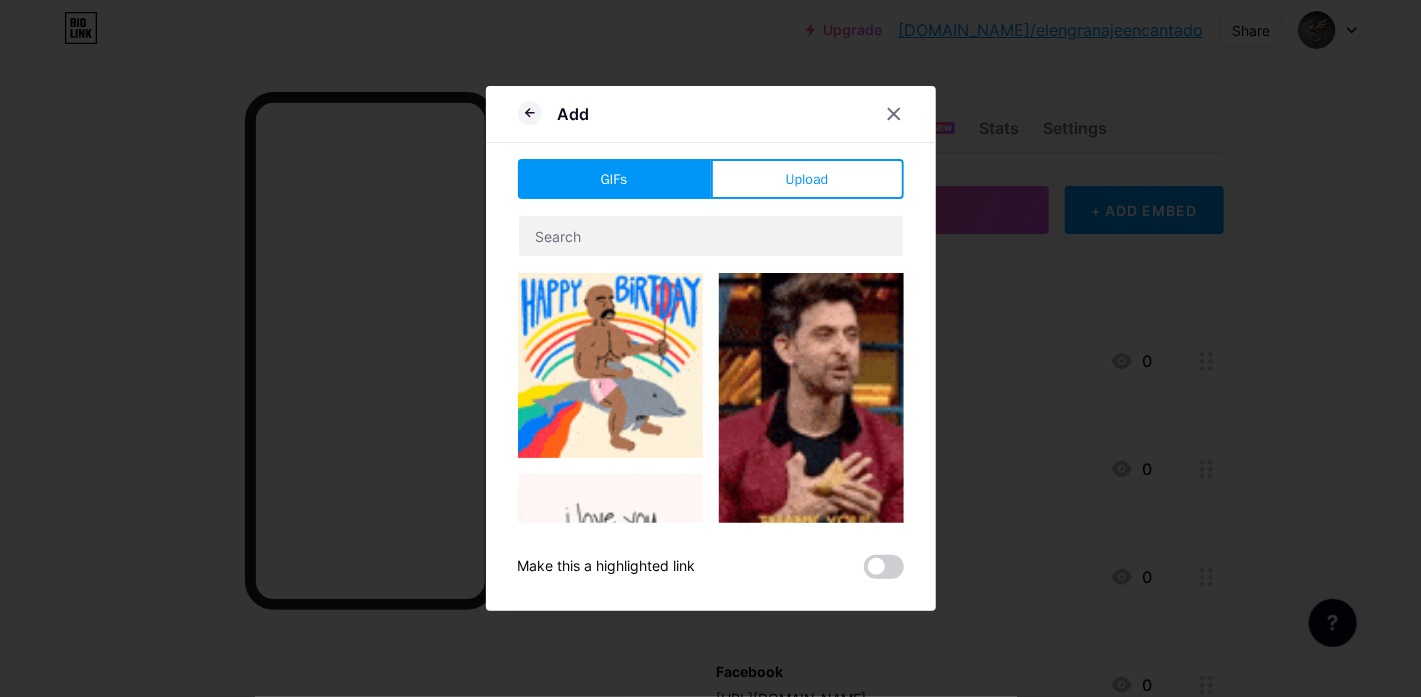 click on "Upload" at bounding box center (807, 179) 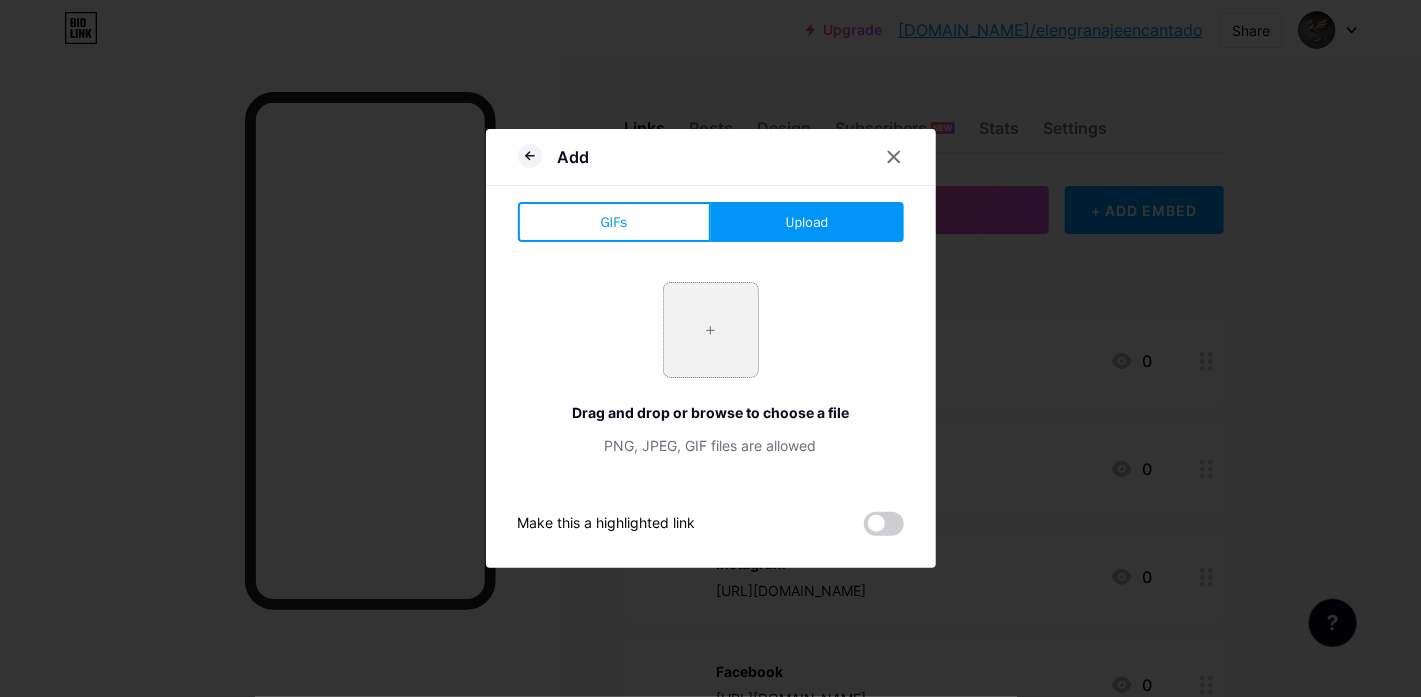 click at bounding box center (711, 330) 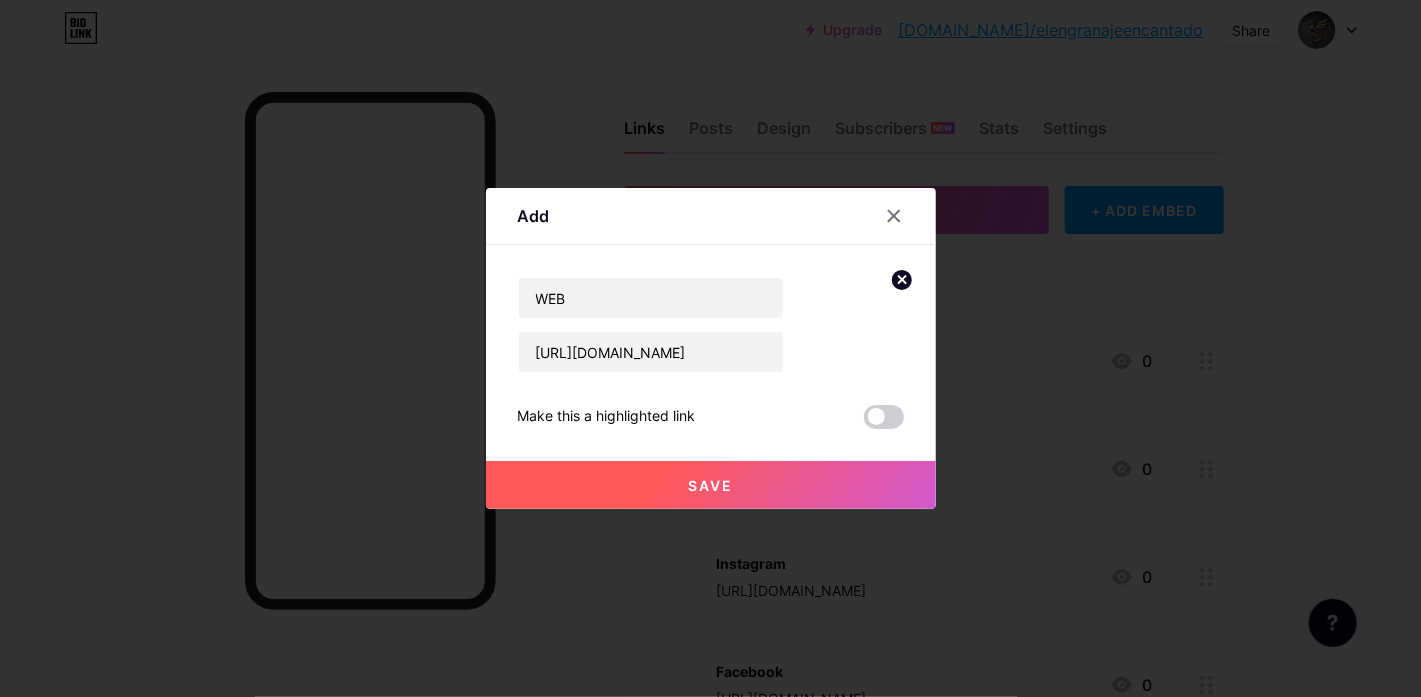 click on "Save" at bounding box center (711, 485) 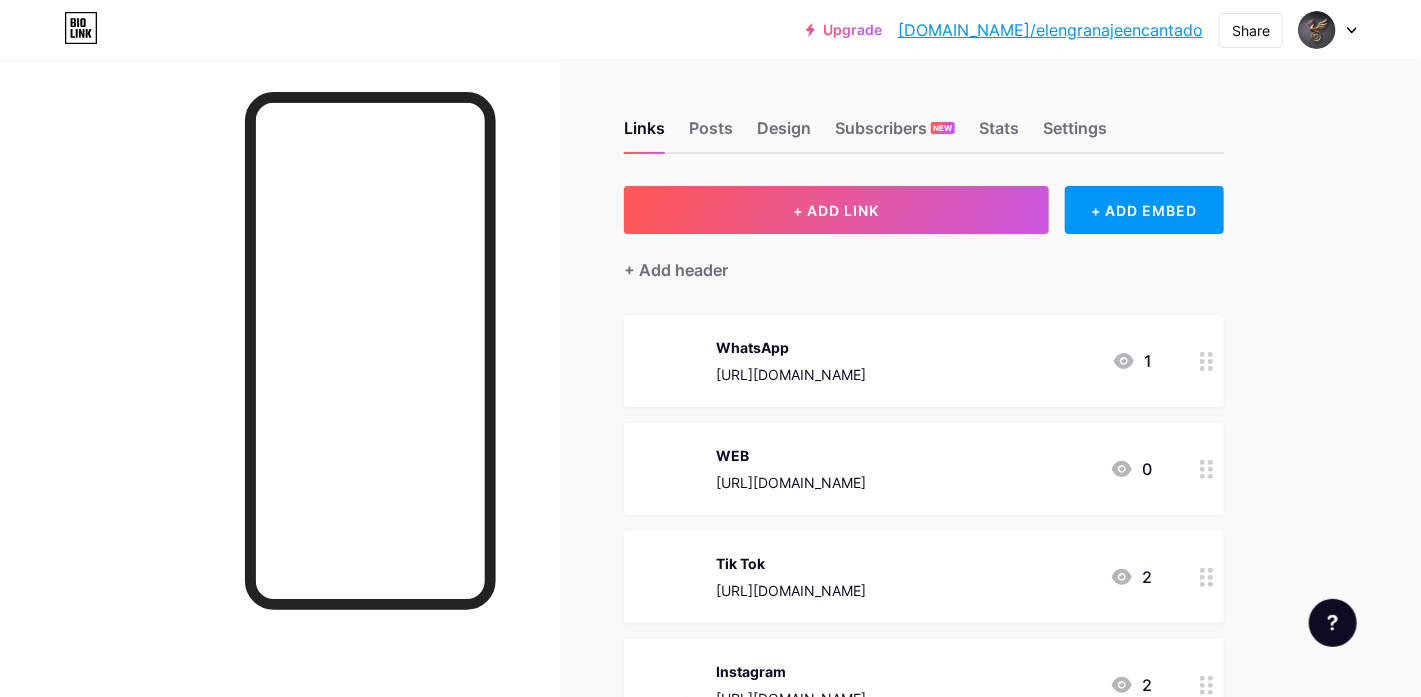 click on "[DOMAIN_NAME]/elengranajeencantado" at bounding box center (1050, 30) 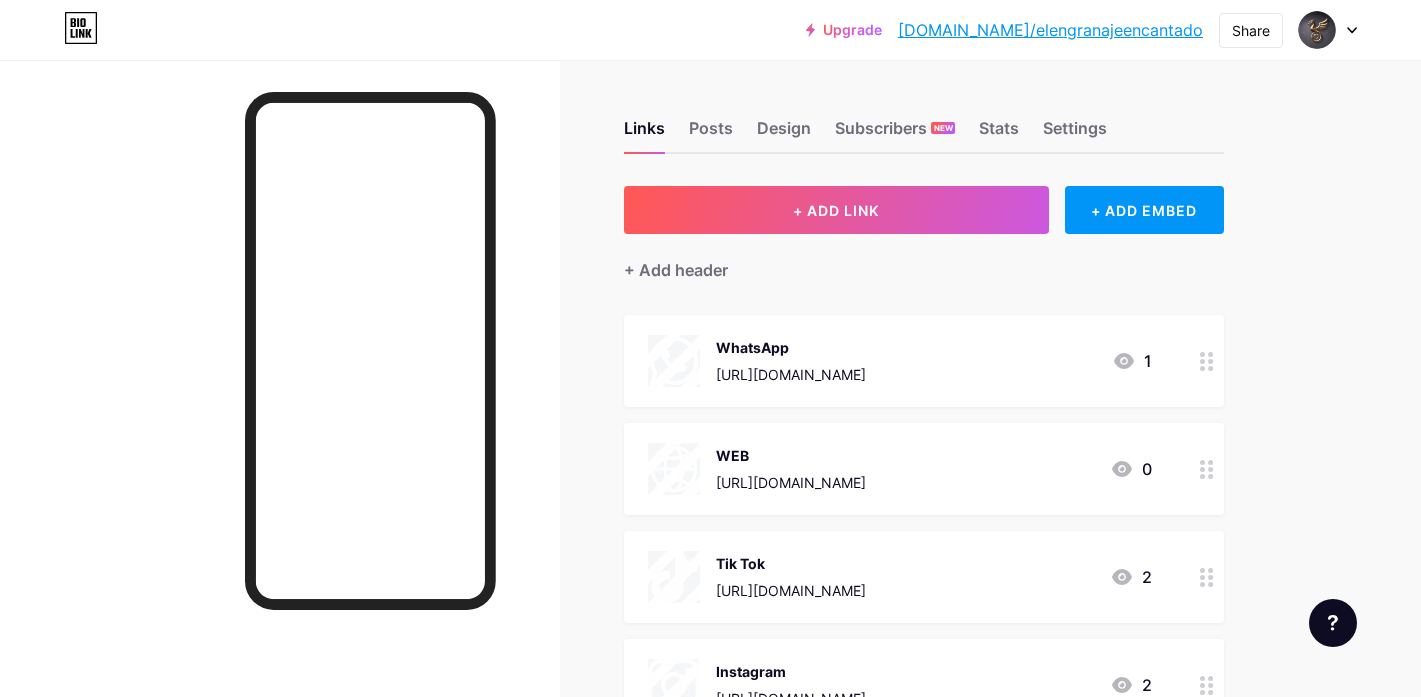 scroll, scrollTop: 0, scrollLeft: 0, axis: both 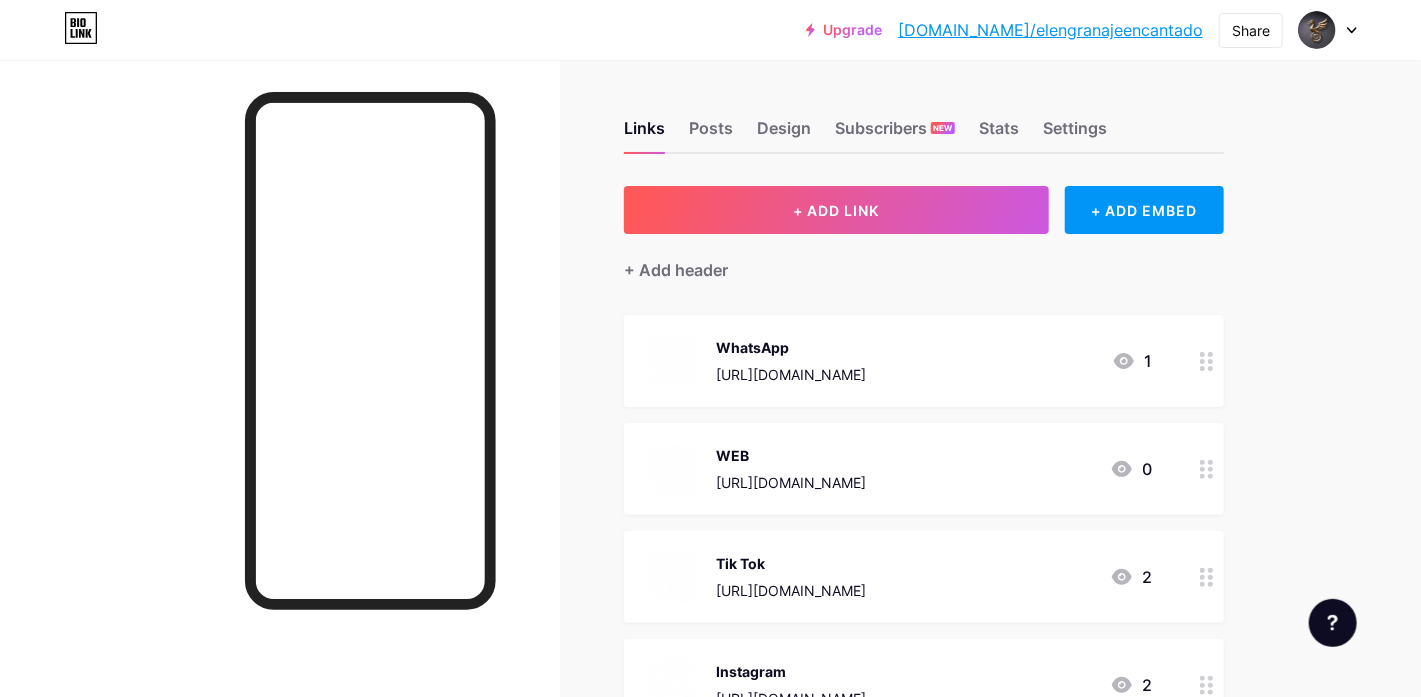 click on "WEB
https://www.zireia.com/eee
0" at bounding box center (900, 469) 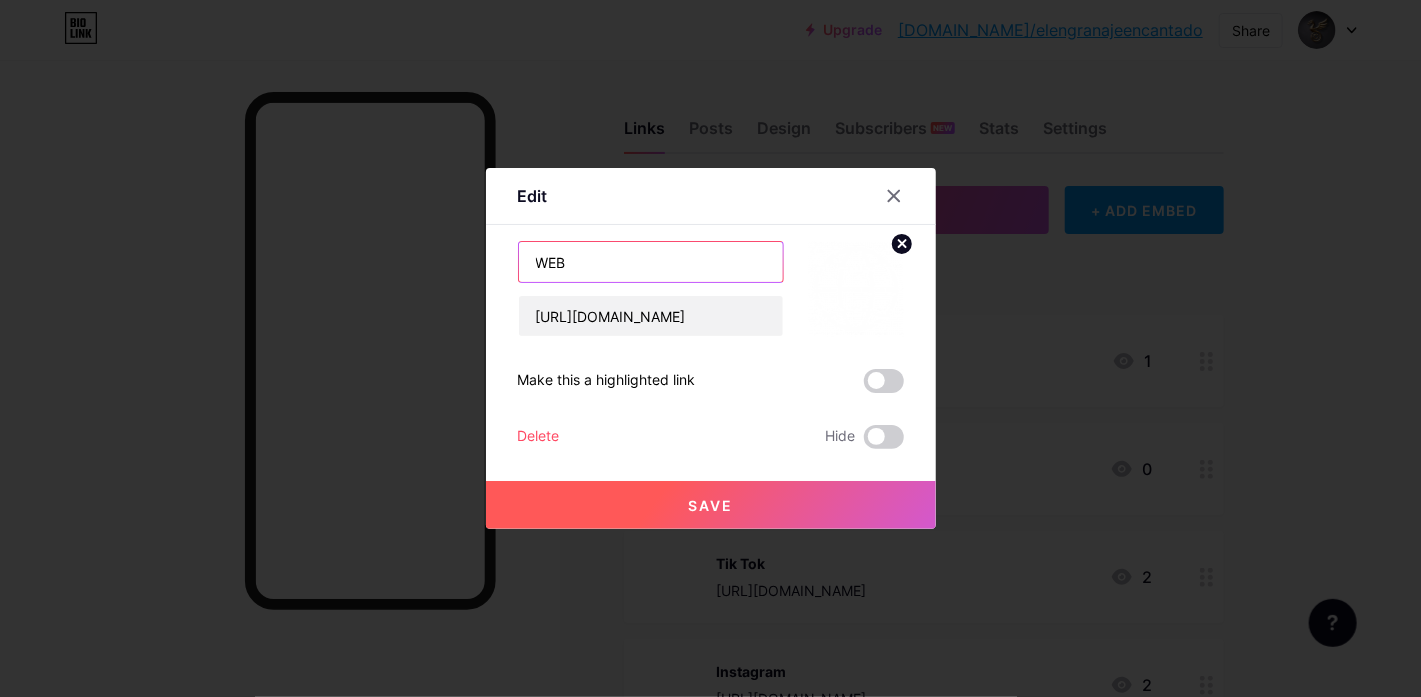 click on "WEB" at bounding box center (651, 262) 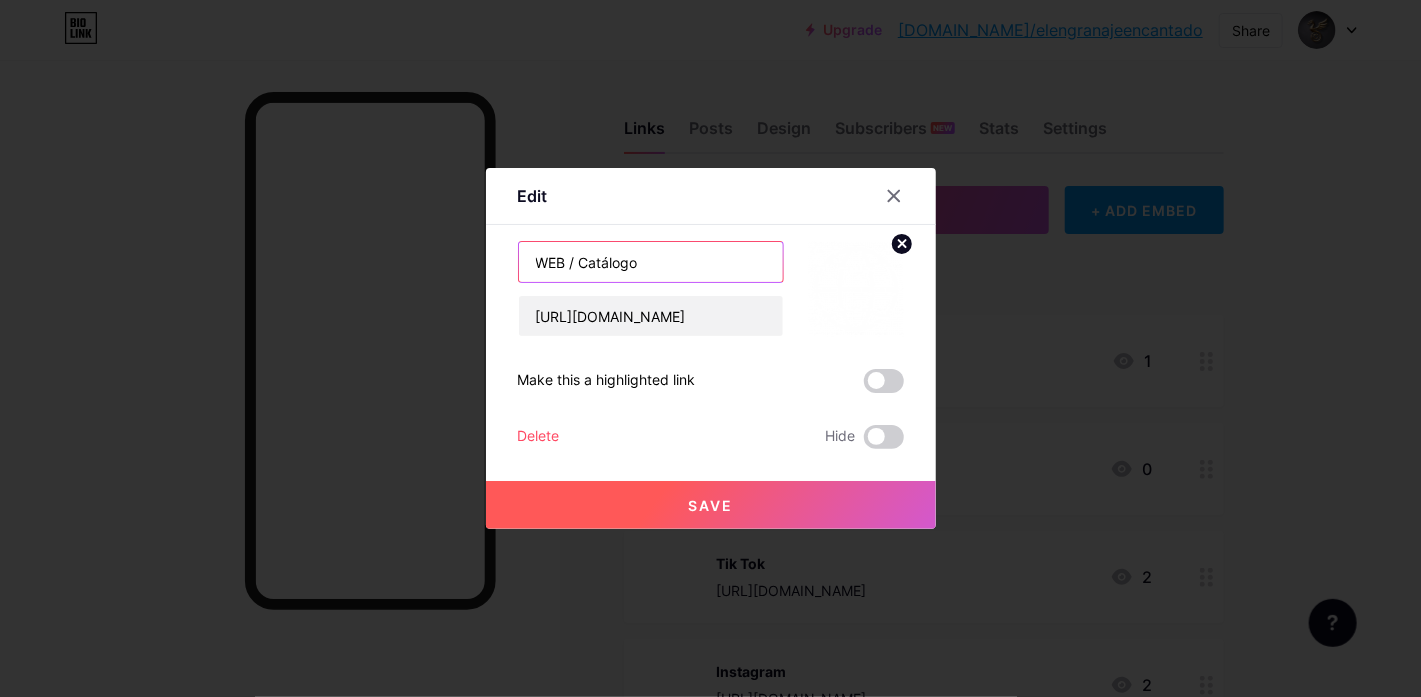 type on "WEB / Catálogo" 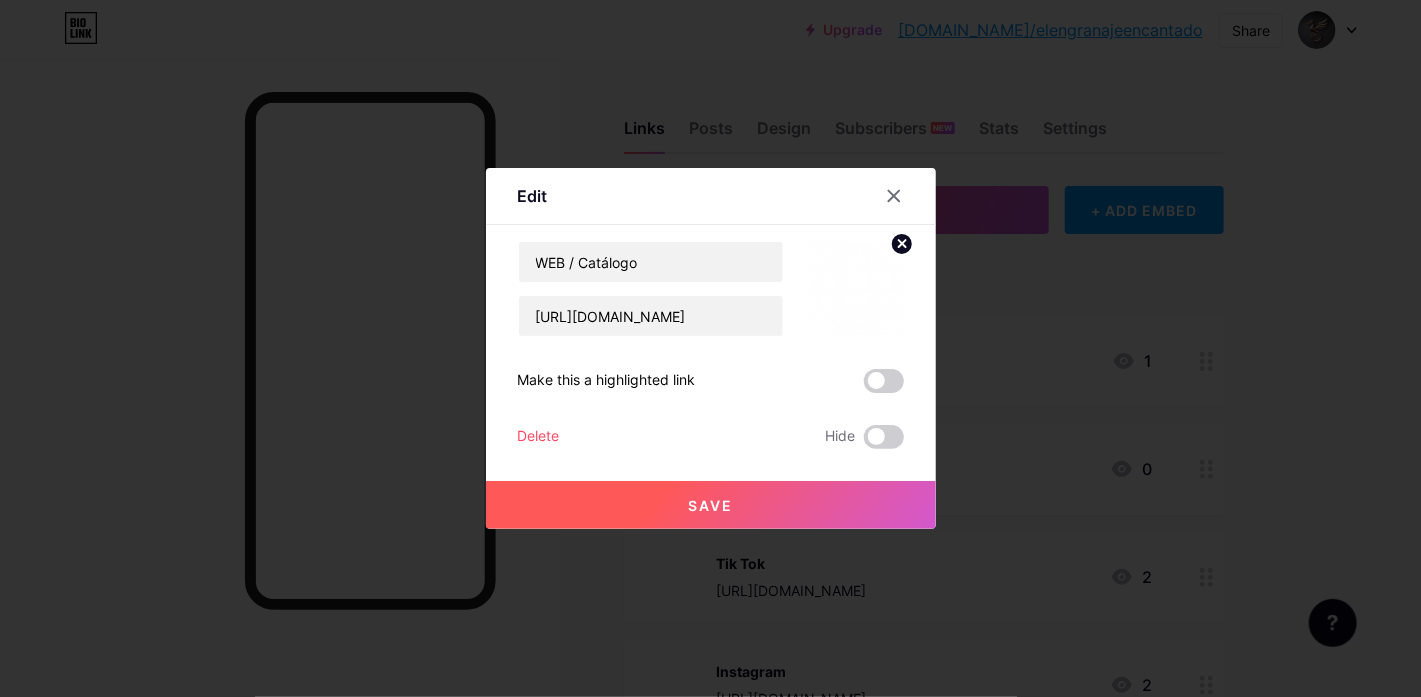 click on "Save" at bounding box center (711, 505) 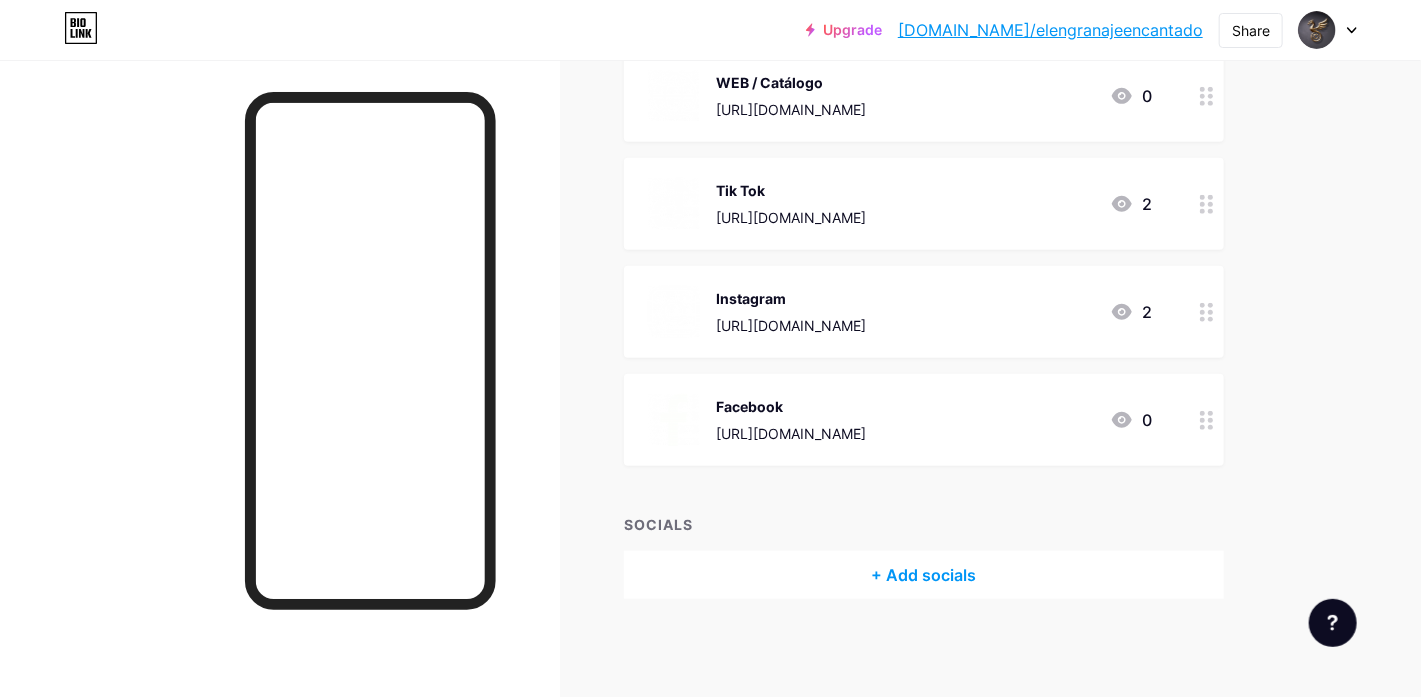 scroll, scrollTop: 0, scrollLeft: 0, axis: both 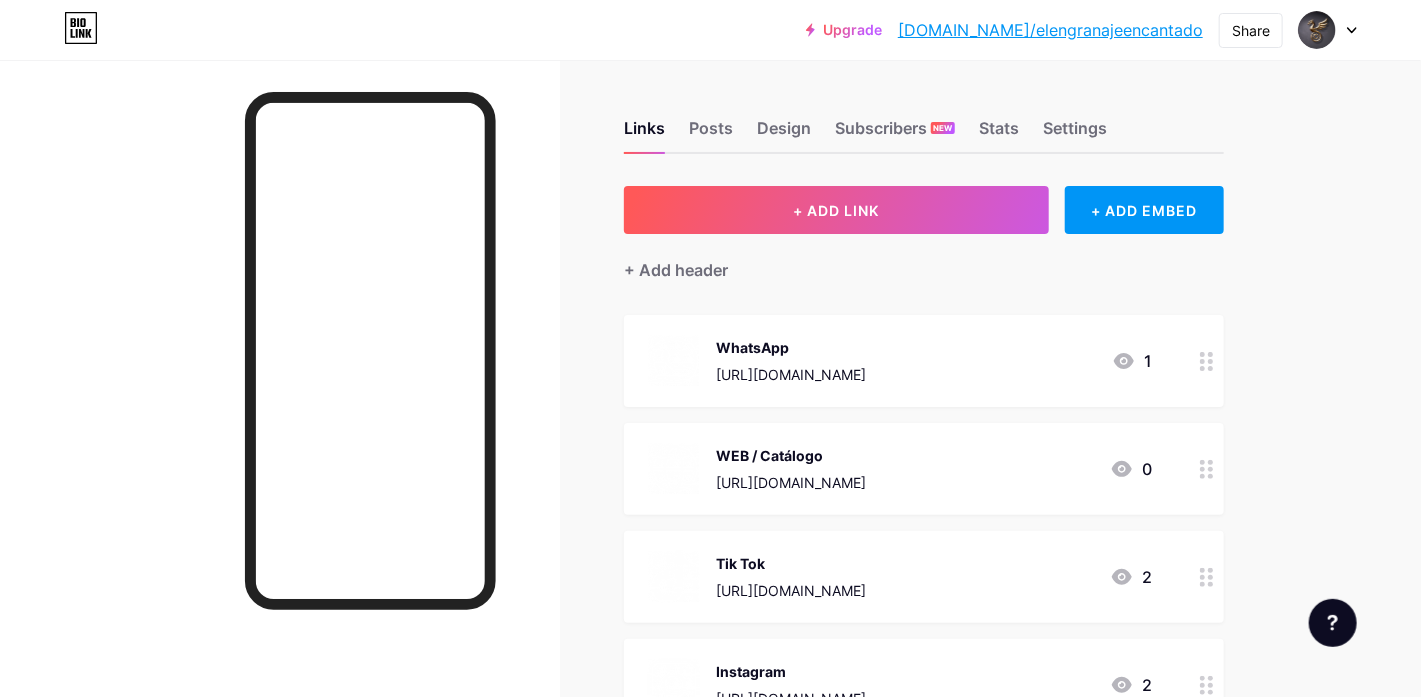 click on "[DOMAIN_NAME]/elengranajeencantado" at bounding box center [1050, 30] 